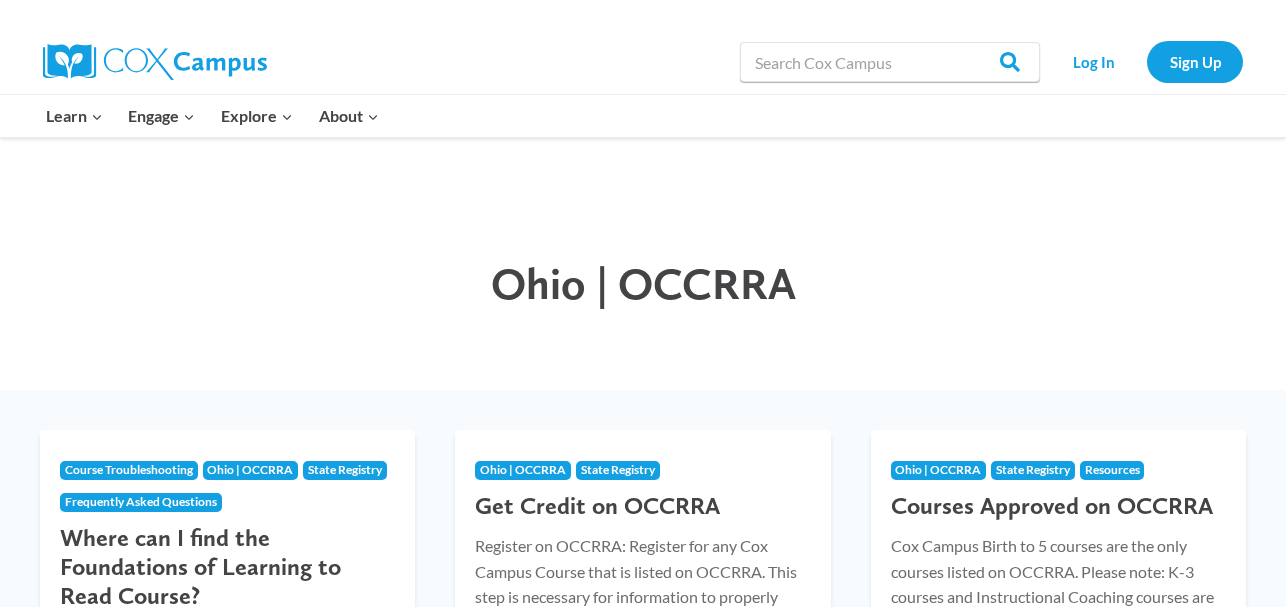scroll, scrollTop: 0, scrollLeft: 0, axis: both 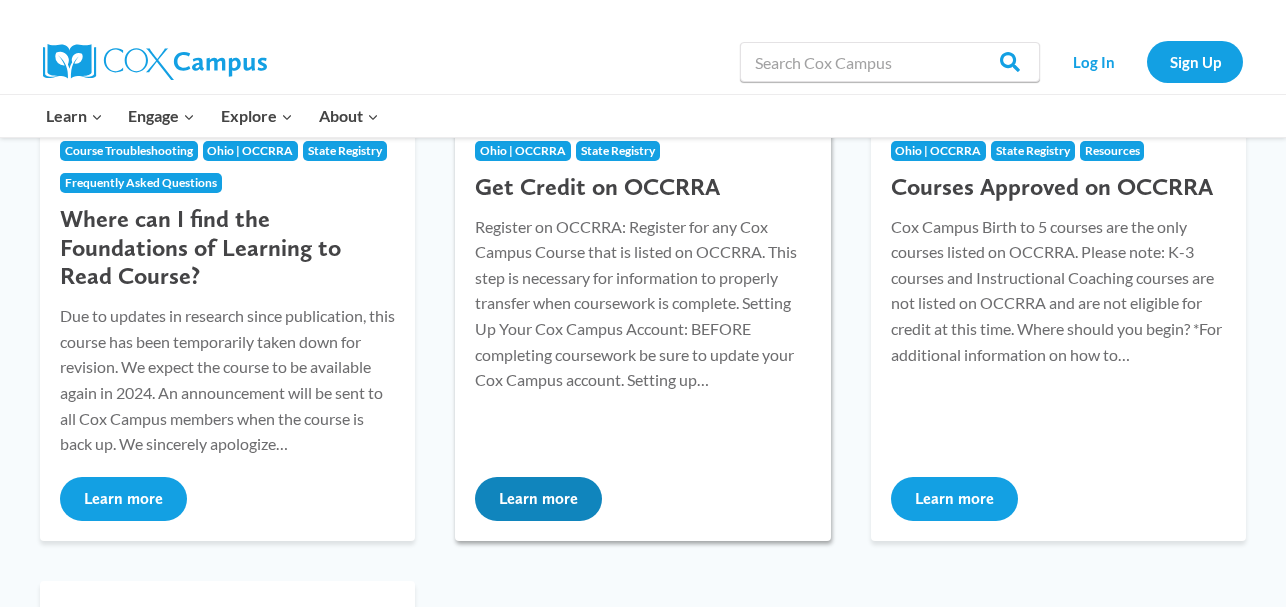 click on "Learn more" at bounding box center [538, 499] 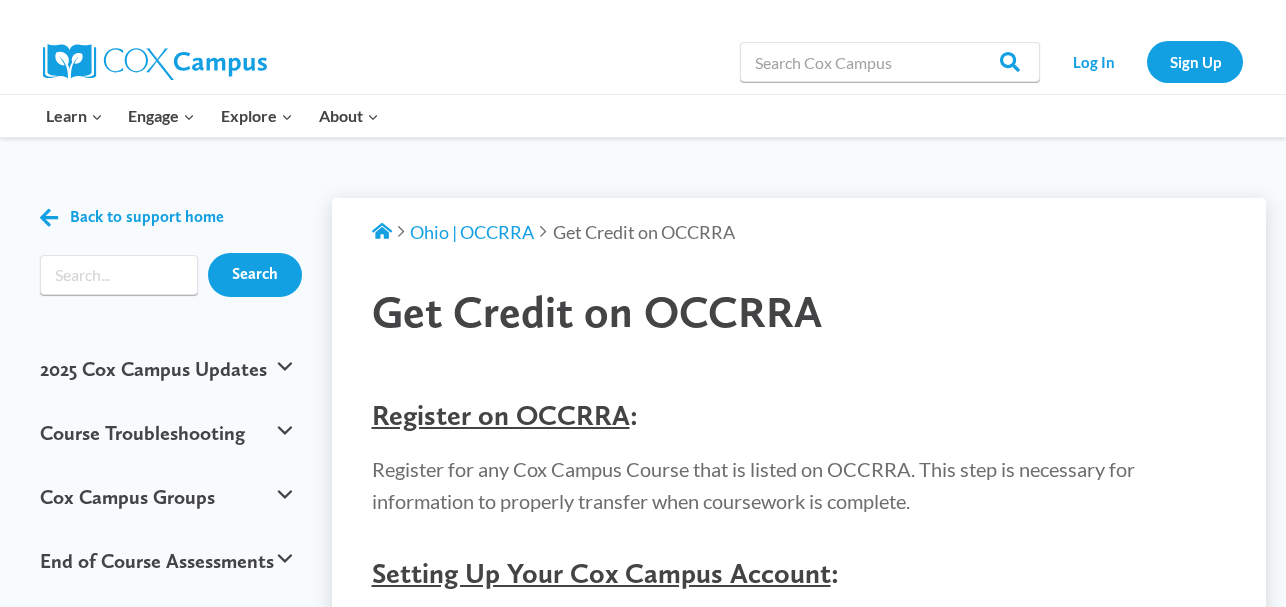 scroll, scrollTop: 0, scrollLeft: 0, axis: both 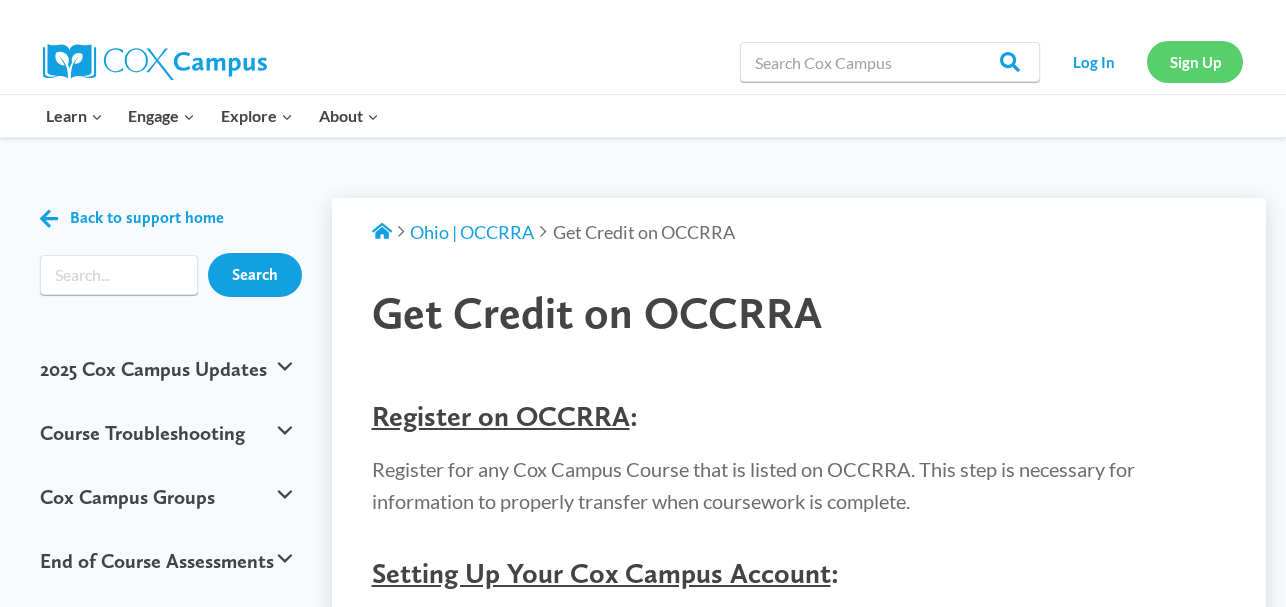 click on "Sign Up" at bounding box center [1195, 61] 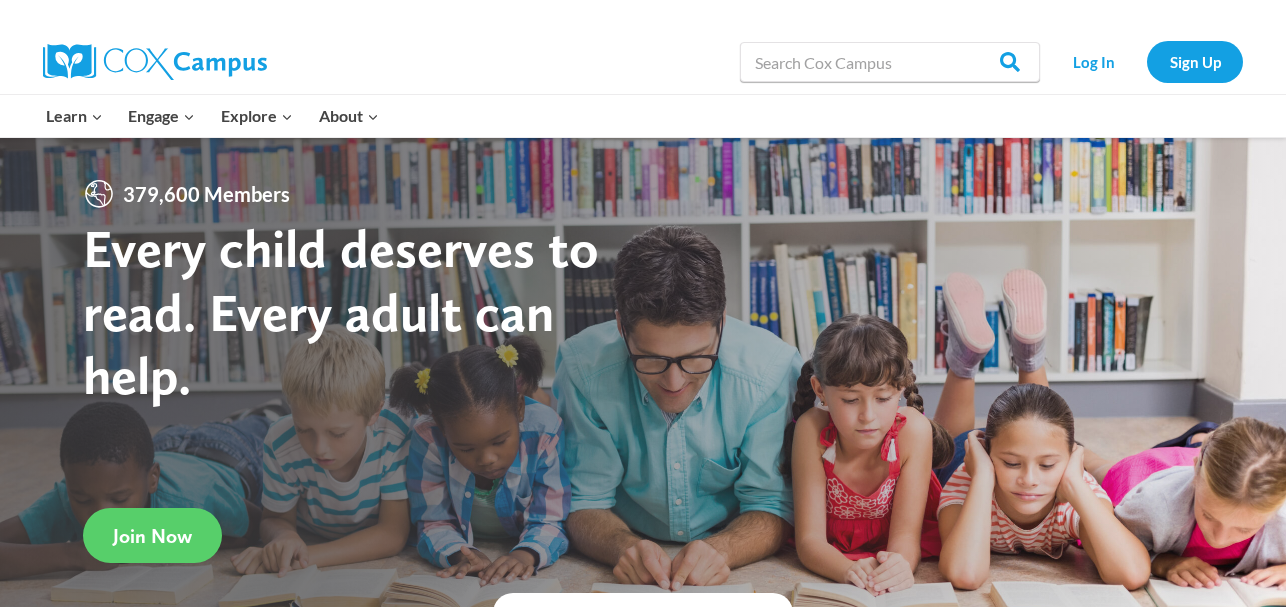scroll, scrollTop: 0, scrollLeft: 0, axis: both 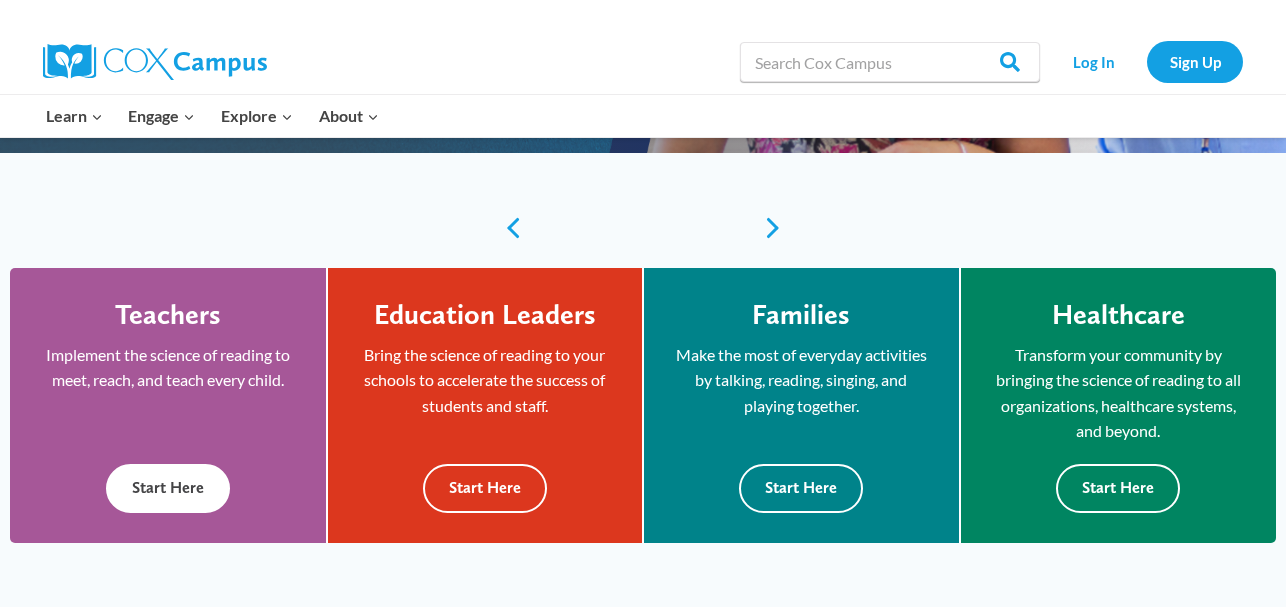 click on "Start Here" at bounding box center [168, 488] 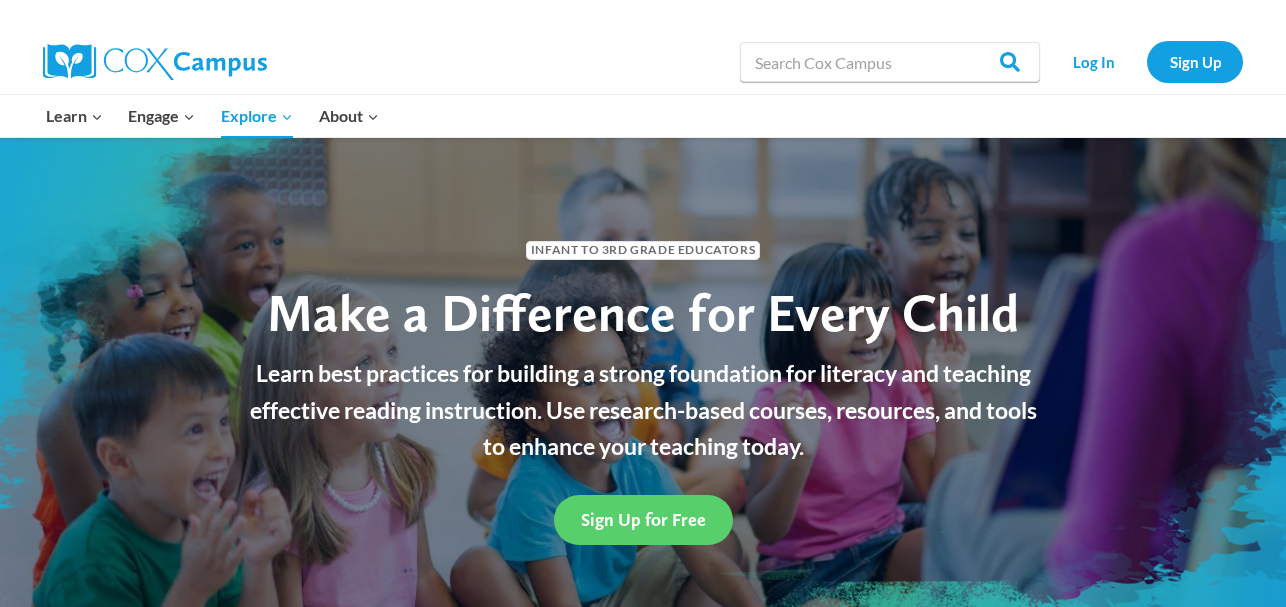 scroll, scrollTop: 0, scrollLeft: 0, axis: both 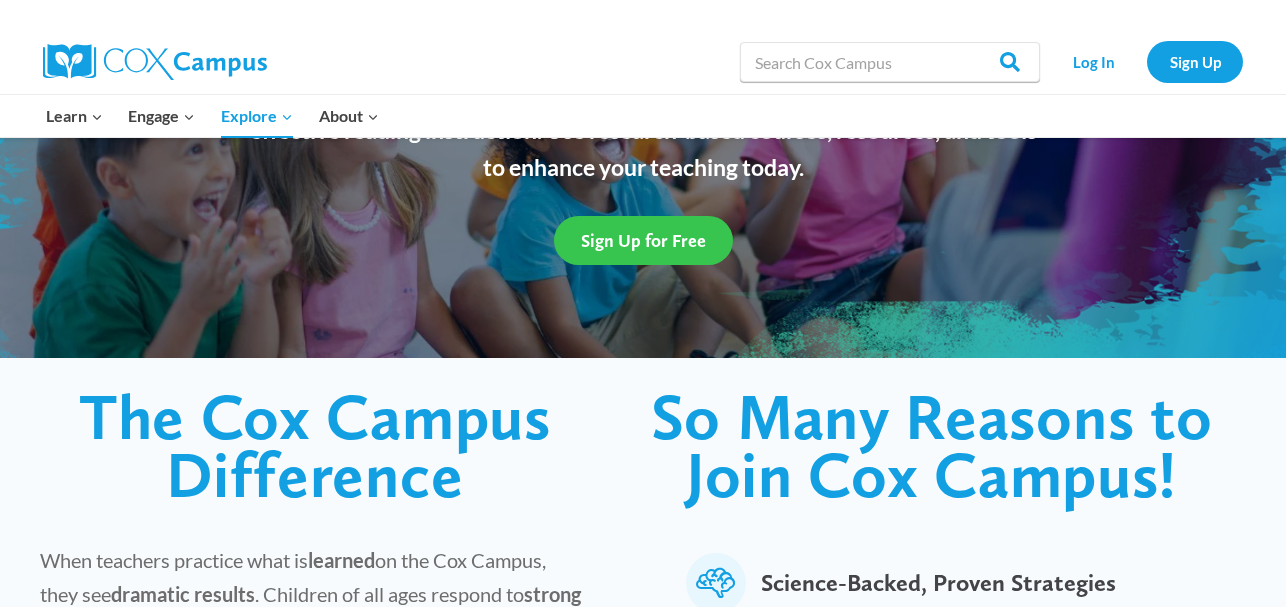 click on "Sign Up for Free" at bounding box center (643, 240) 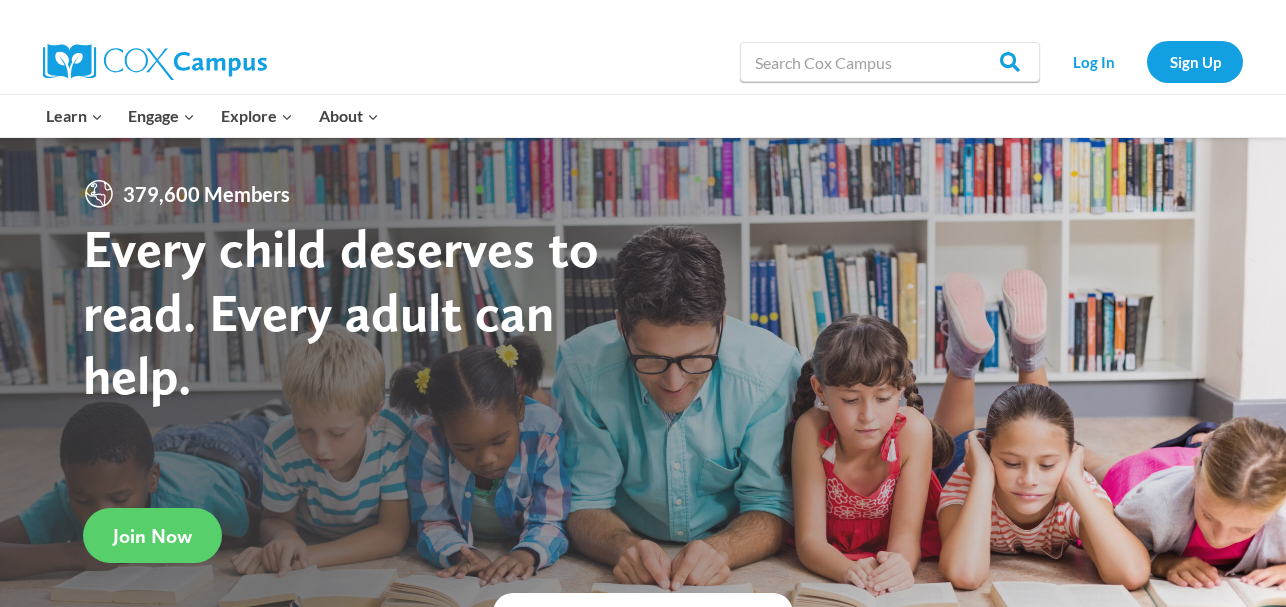 scroll, scrollTop: 0, scrollLeft: 0, axis: both 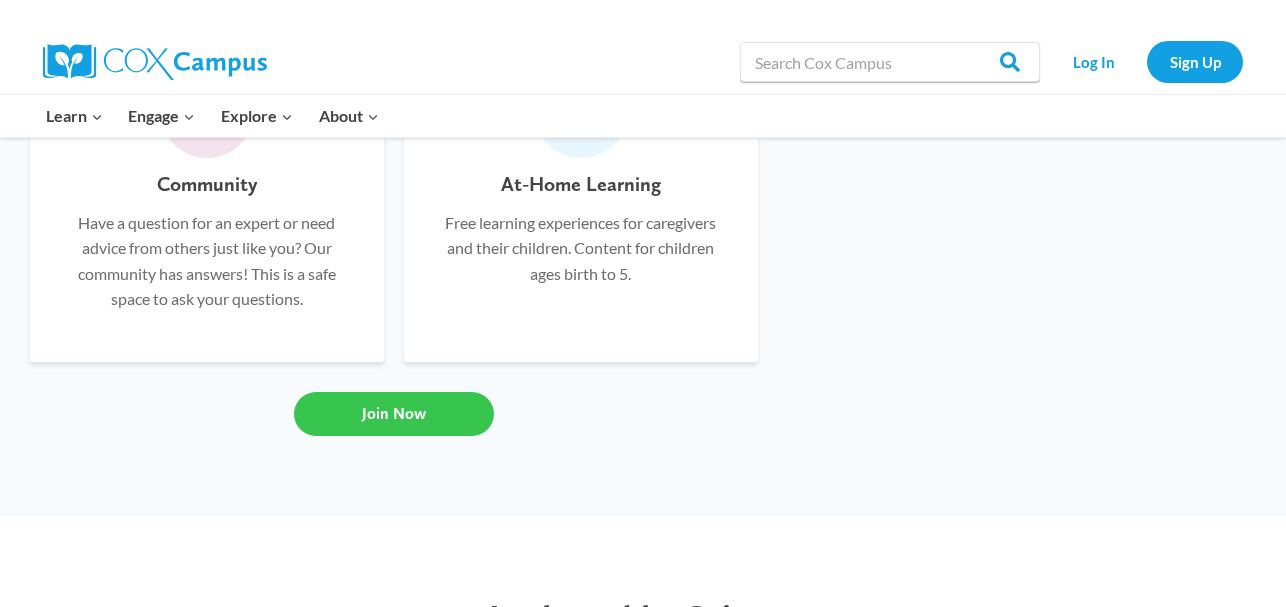 click on "Join Now" at bounding box center [394, 413] 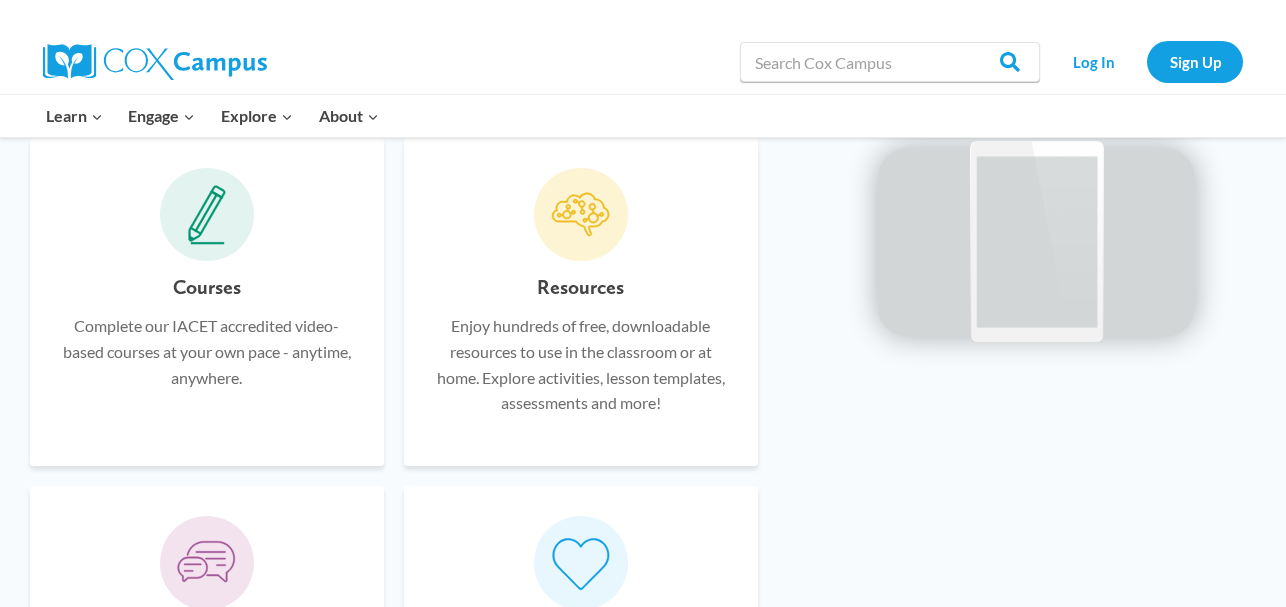scroll, scrollTop: 1120, scrollLeft: 0, axis: vertical 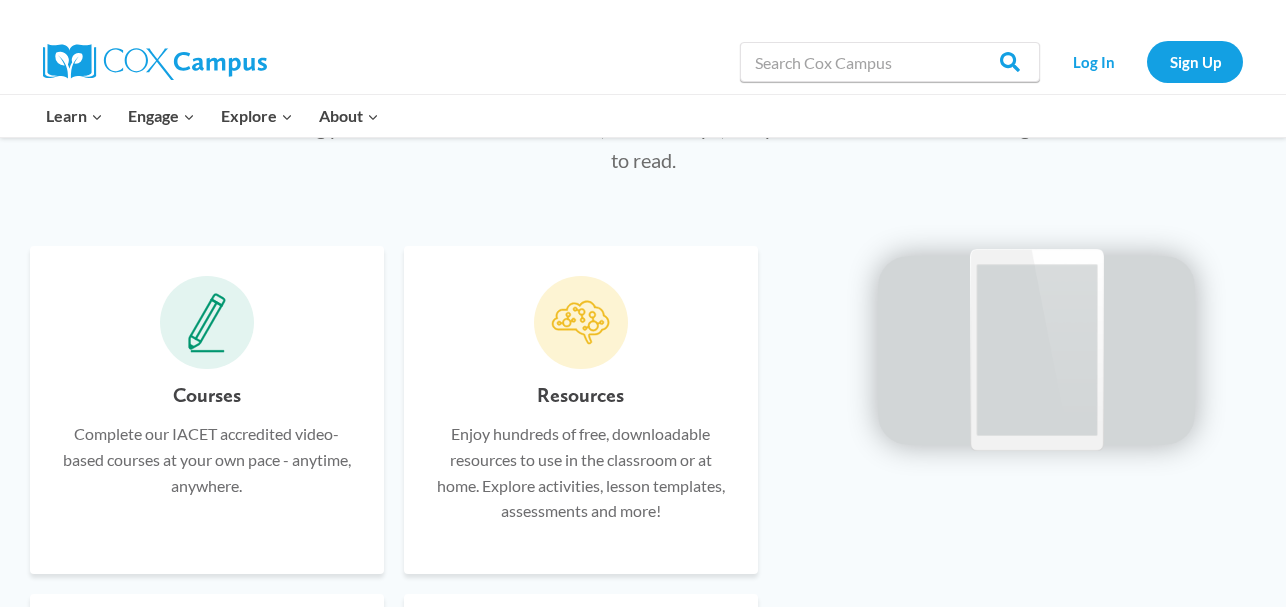 click 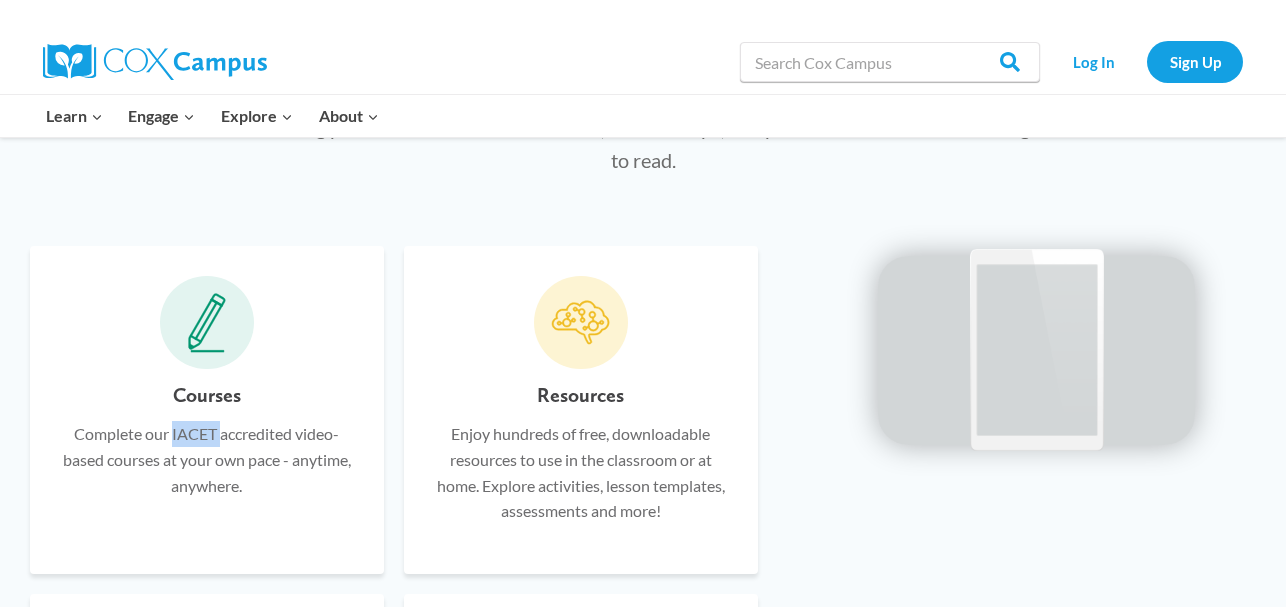 click on "Complete our IACET accredited video-based courses at your own pace - anytime, anywhere." at bounding box center (207, 459) 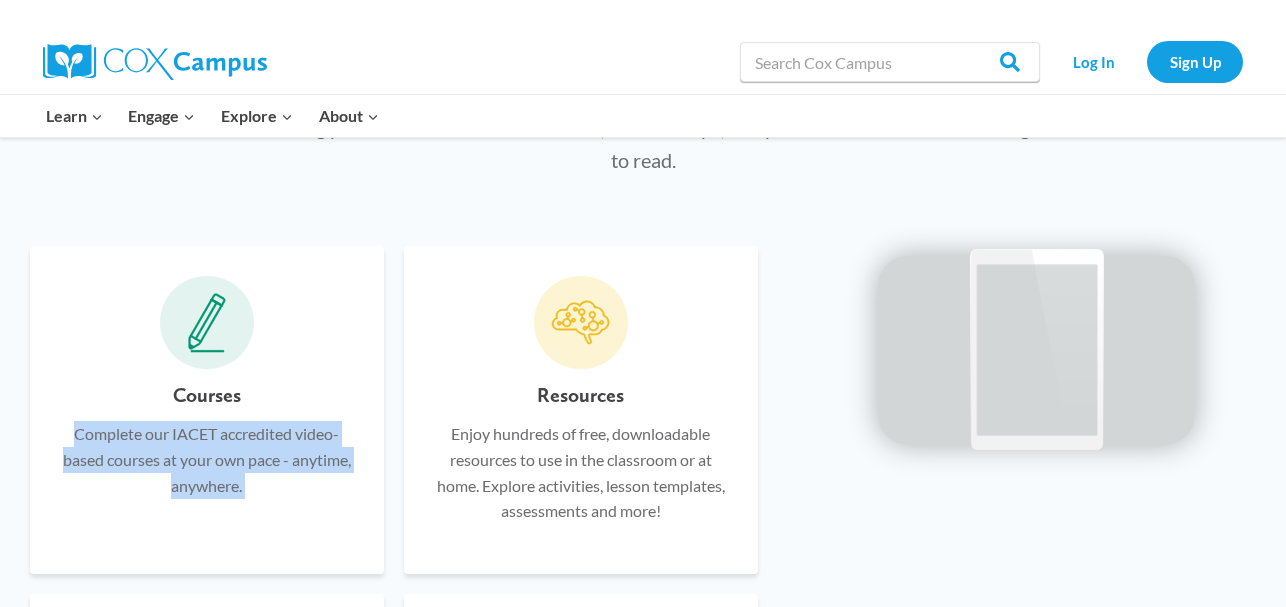 click on "Complete our IACET accredited video-based courses at your own pace - anytime, anywhere." at bounding box center [207, 459] 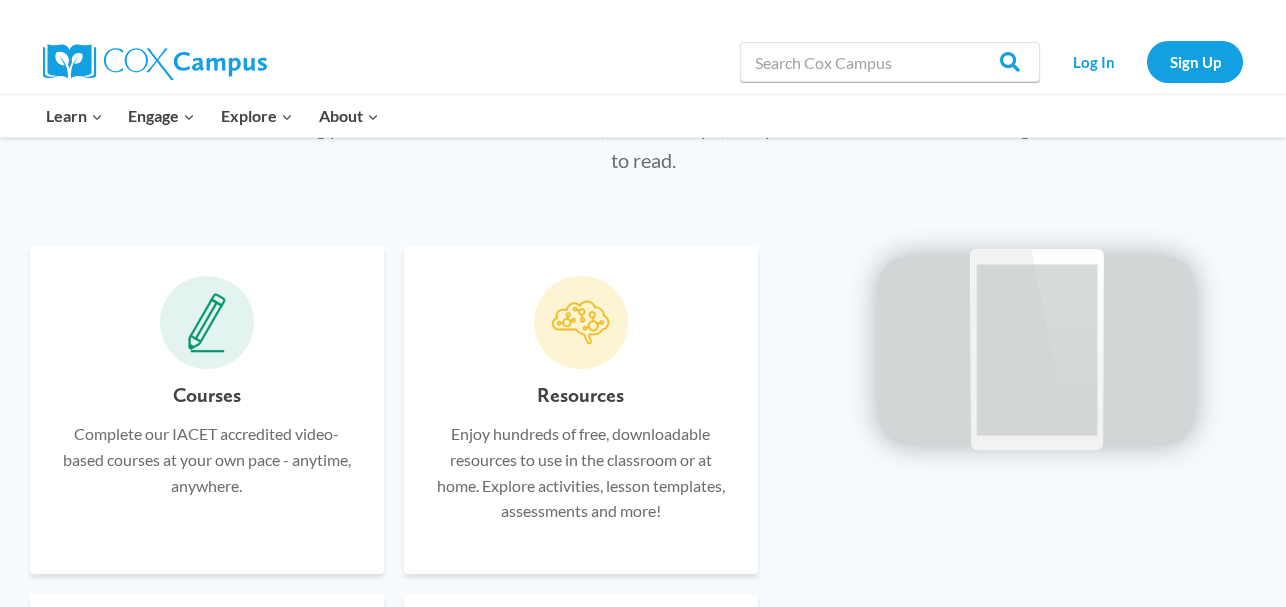 click at bounding box center (1037, 347) 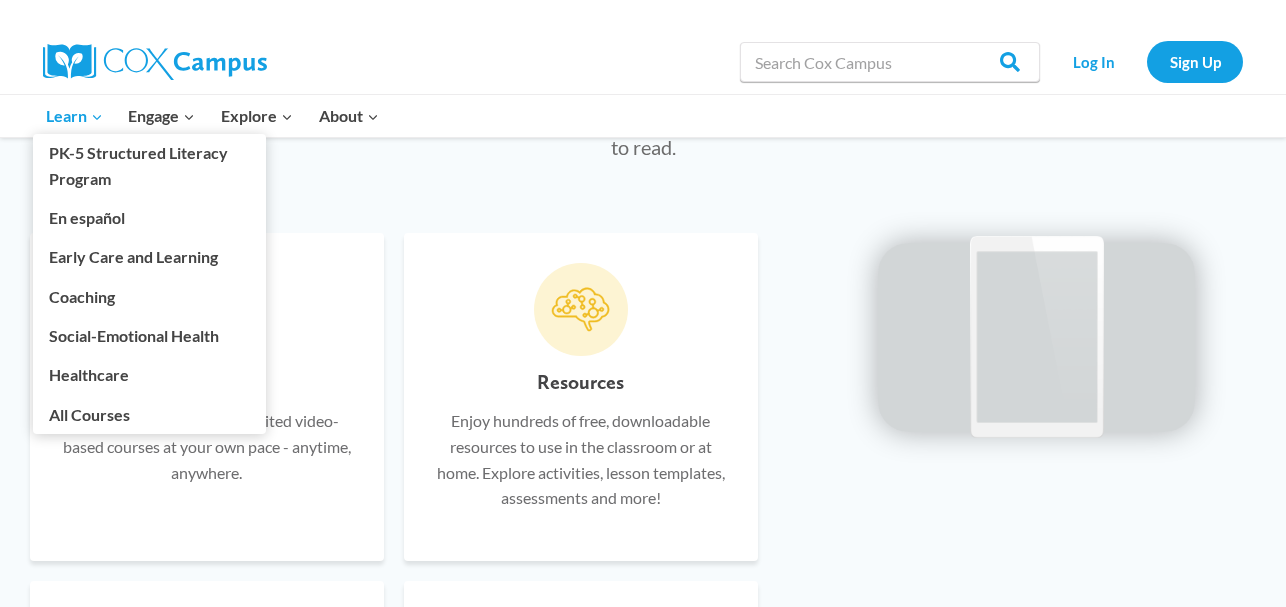 scroll, scrollTop: 1120, scrollLeft: 0, axis: vertical 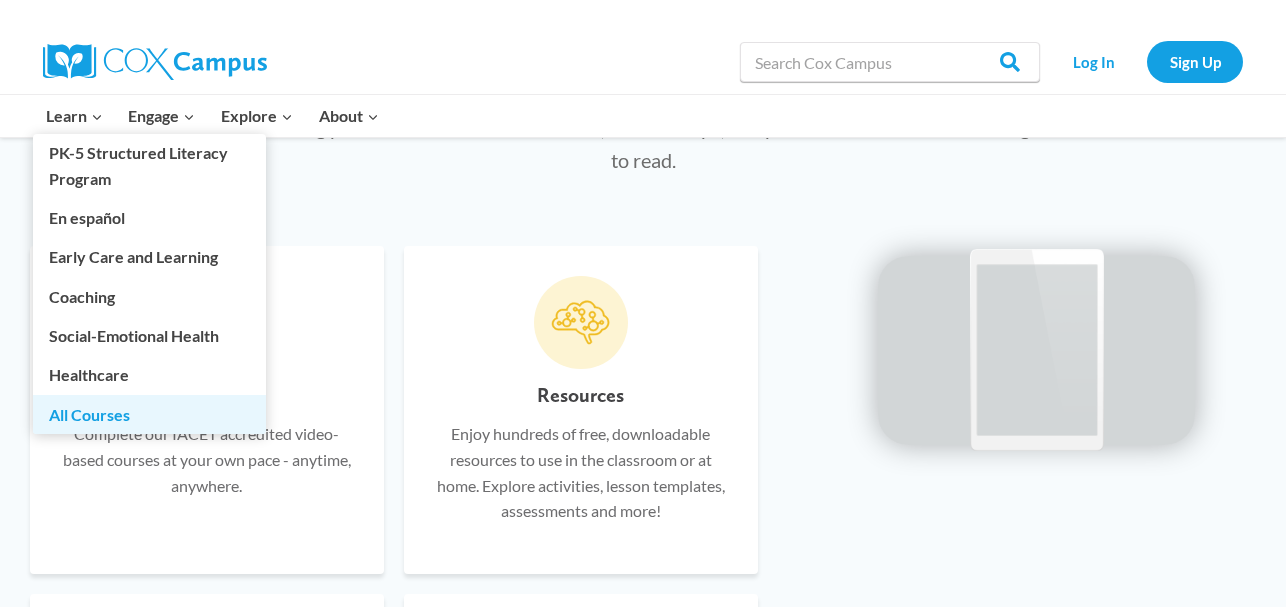 click on "All Courses" at bounding box center (149, 414) 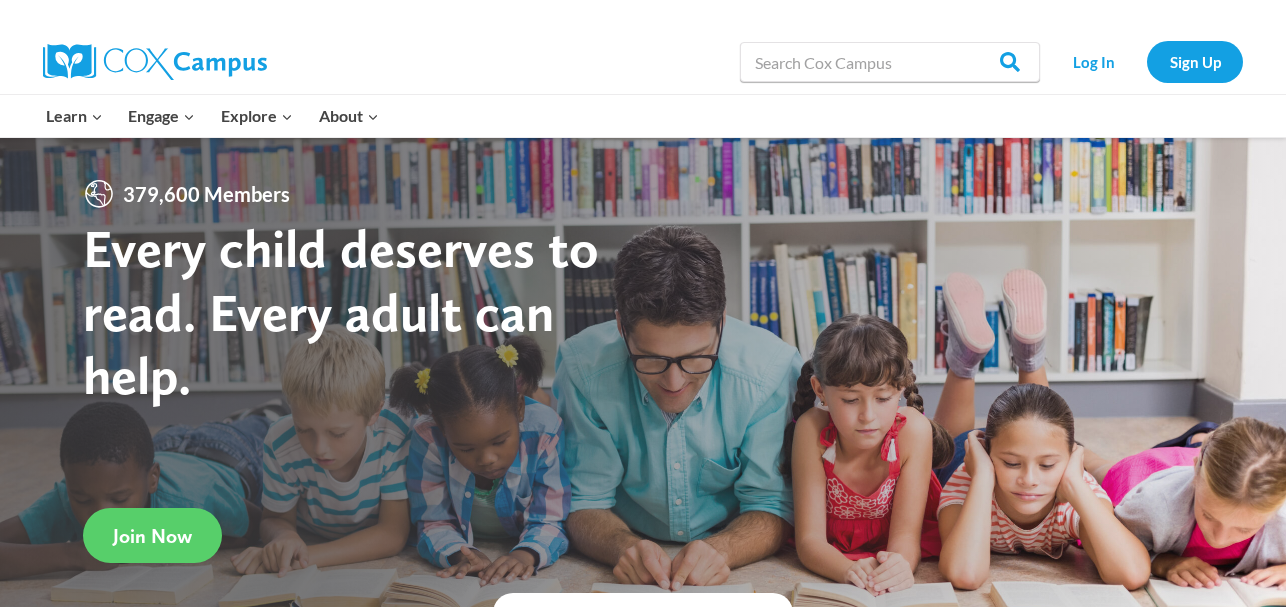 scroll, scrollTop: 0, scrollLeft: 0, axis: both 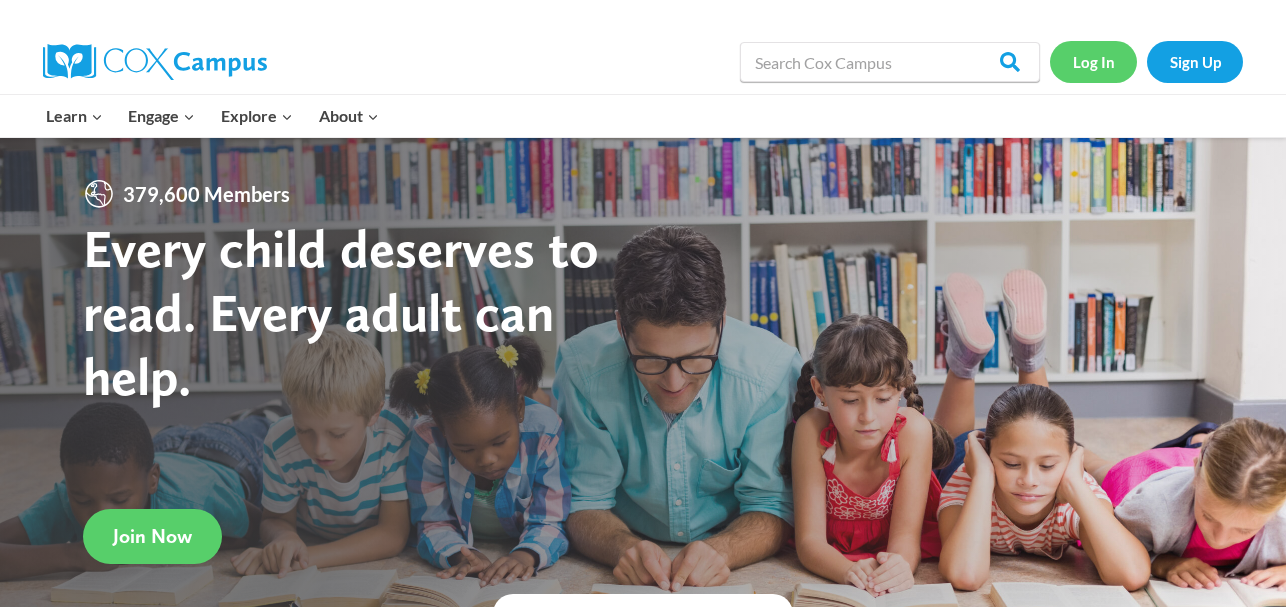 click on "Log In" at bounding box center (1093, 61) 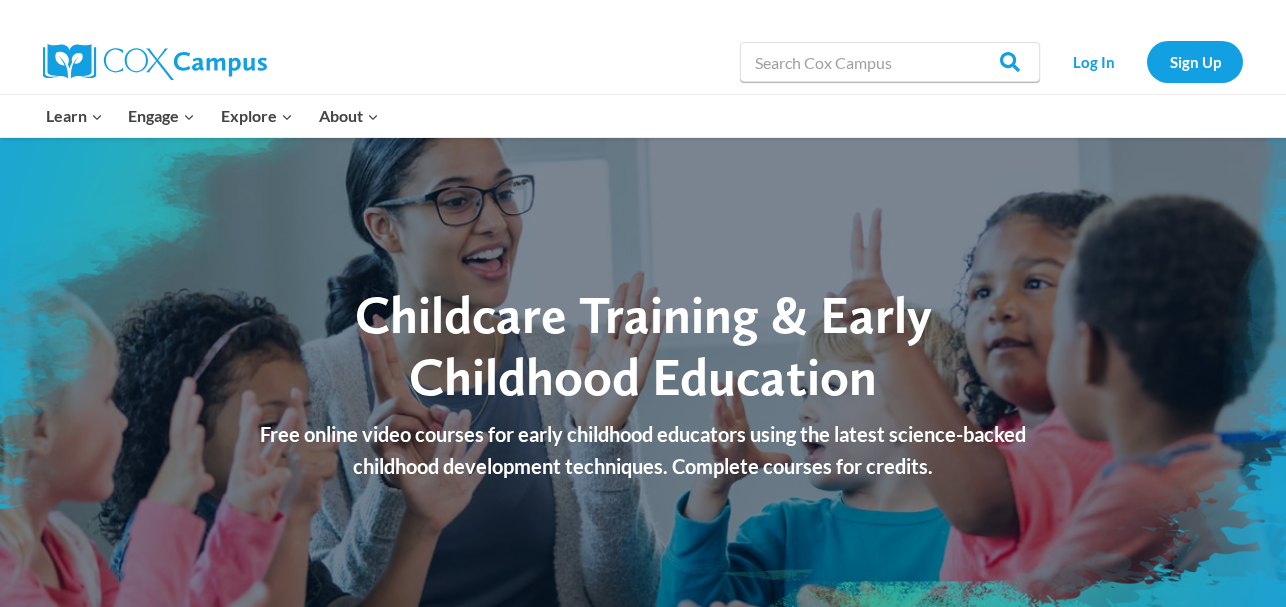 scroll, scrollTop: 0, scrollLeft: 0, axis: both 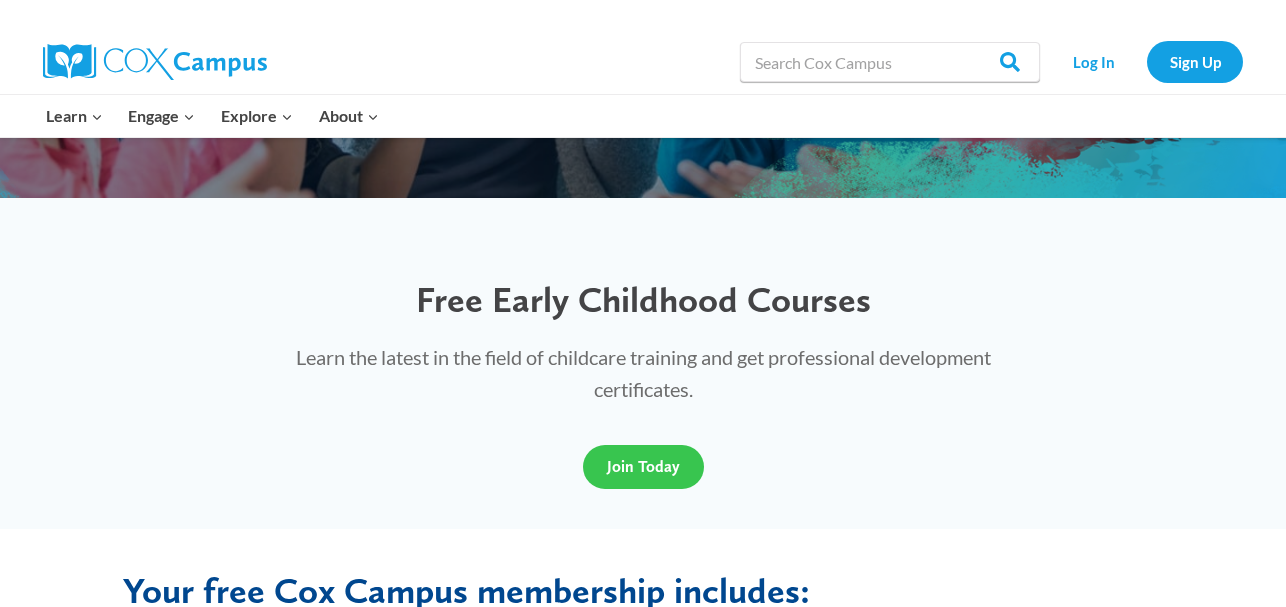 click on "Join Today" at bounding box center (643, 466) 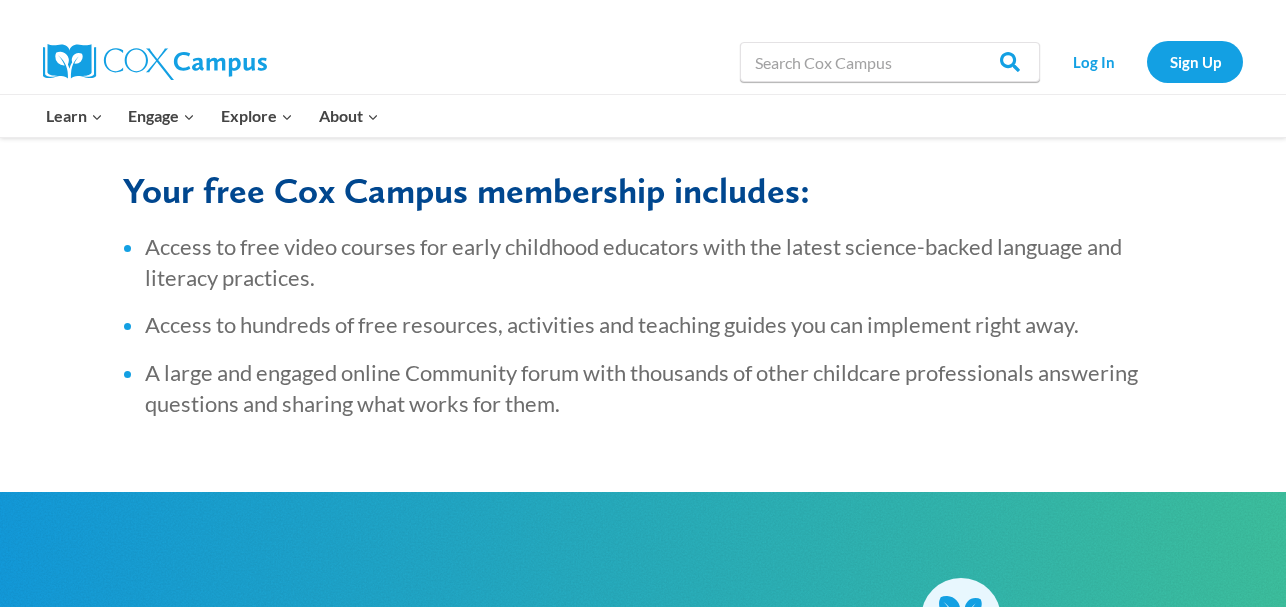 scroll, scrollTop: 880, scrollLeft: 0, axis: vertical 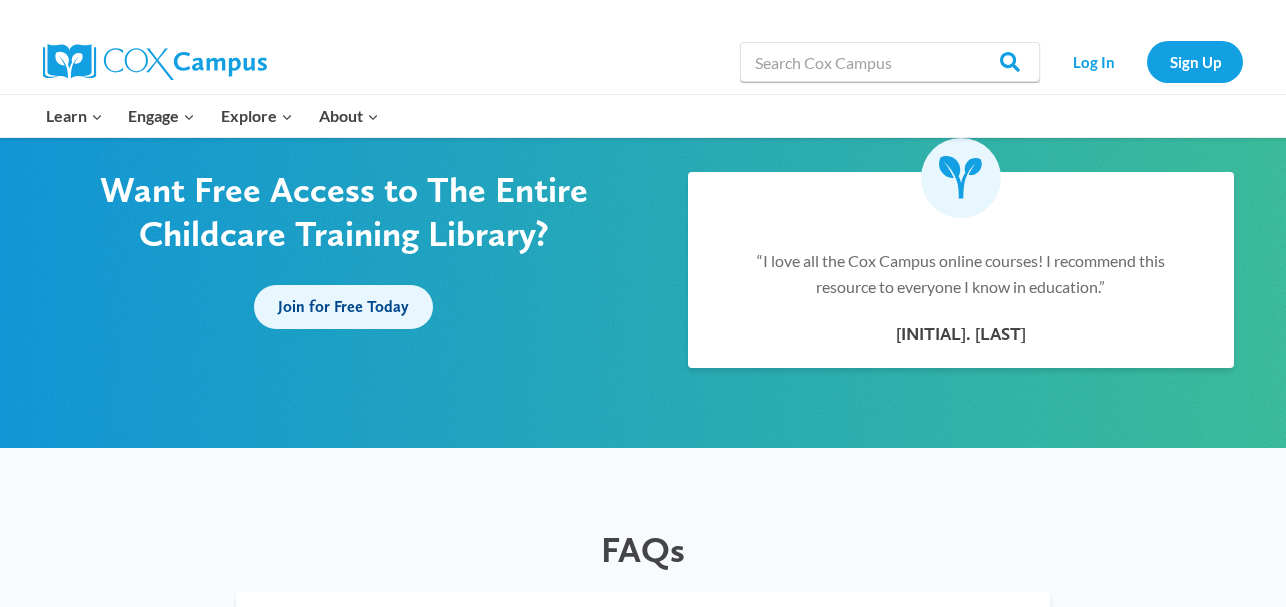 click on "Join for Free Today" at bounding box center [343, 306] 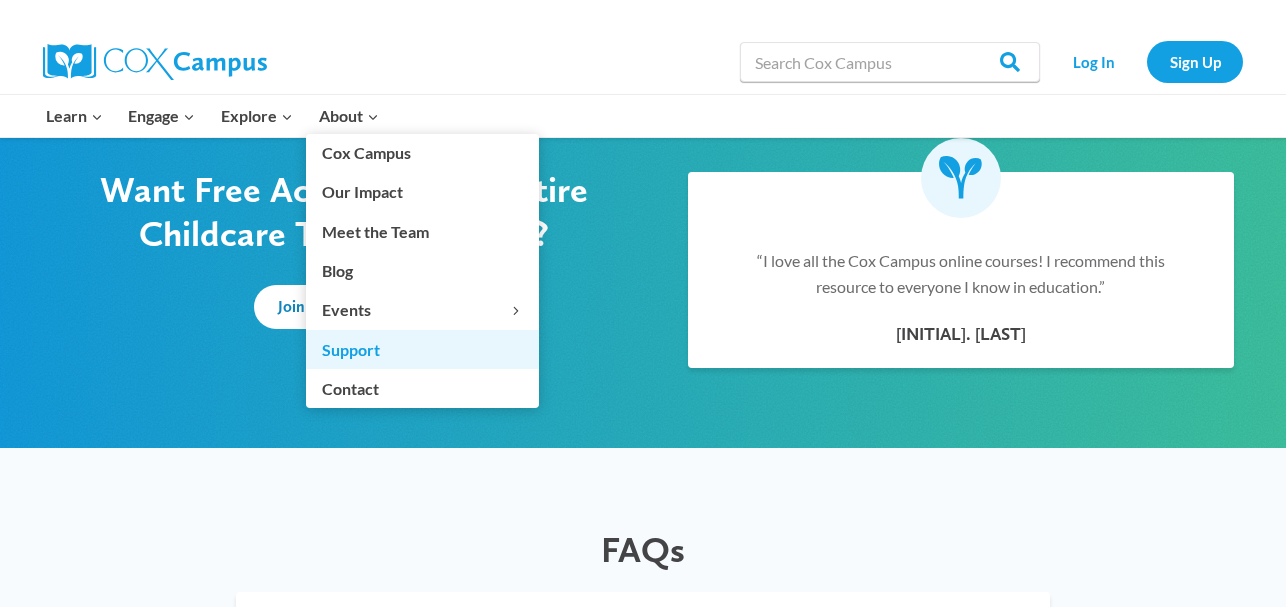 click on "Support" at bounding box center [422, 349] 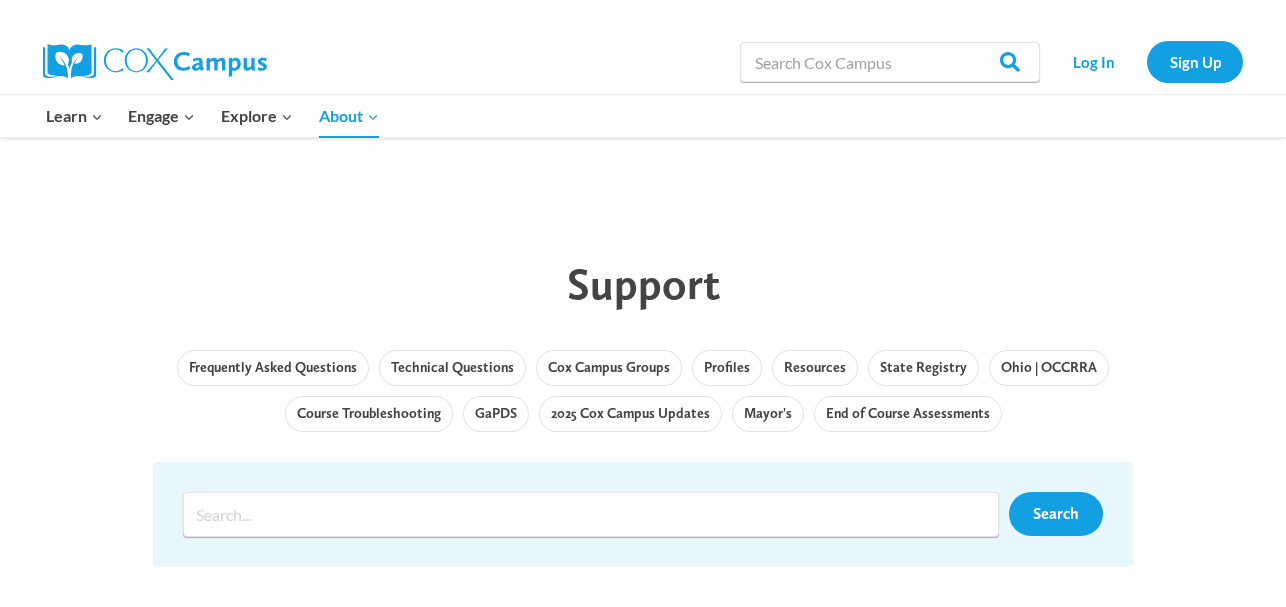 scroll, scrollTop: 0, scrollLeft: 0, axis: both 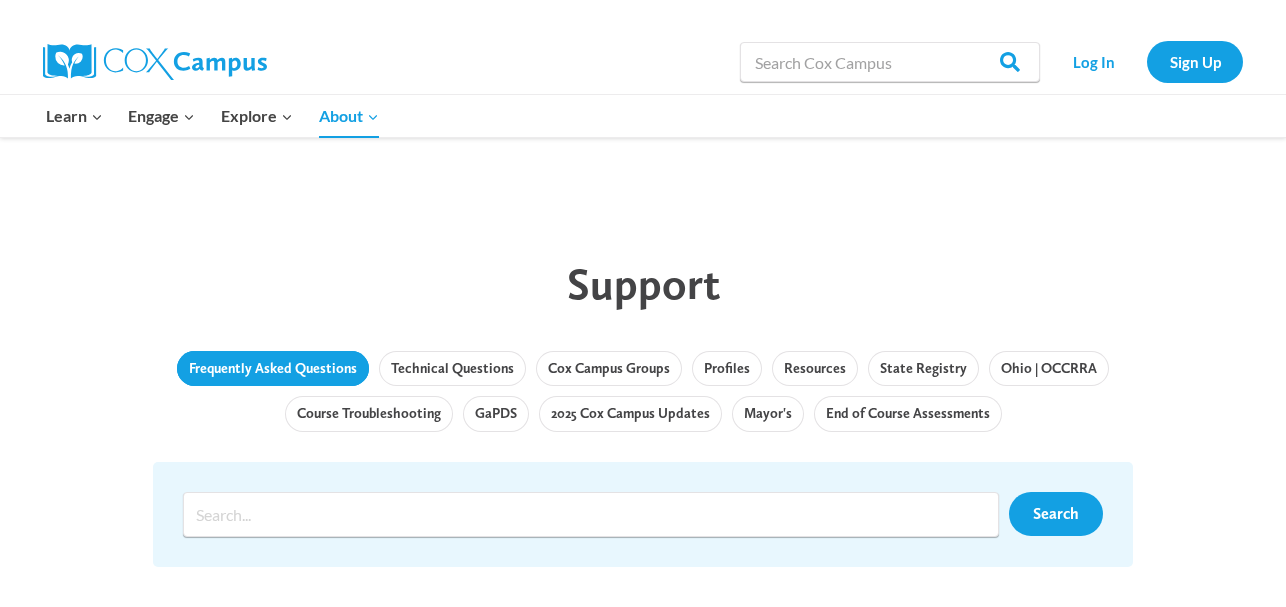 click on "Frequently Asked Questions" at bounding box center [273, 369] 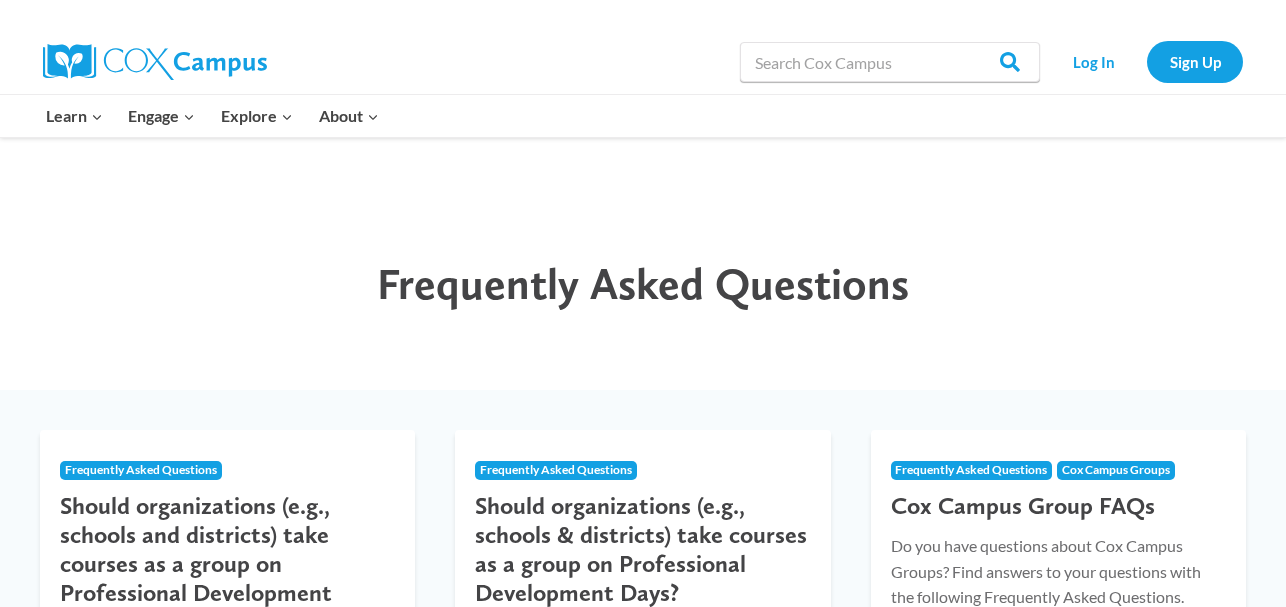 scroll, scrollTop: 0, scrollLeft: 0, axis: both 